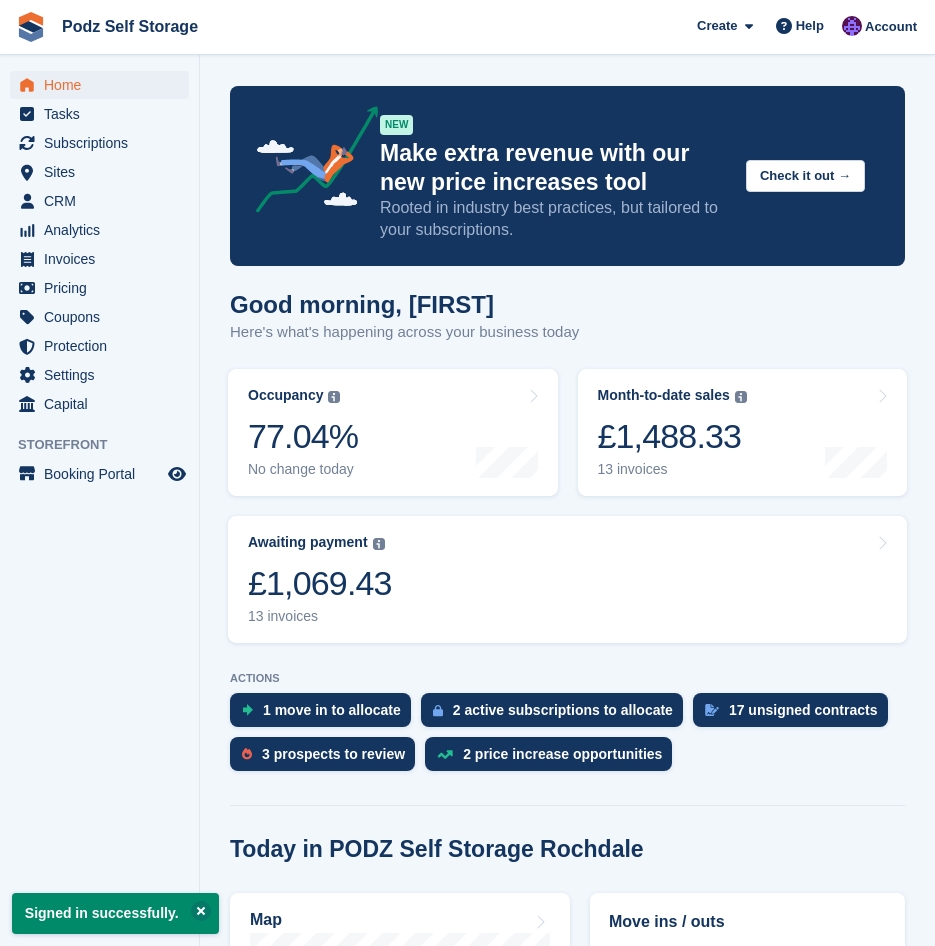 scroll, scrollTop: 0, scrollLeft: 0, axis: both 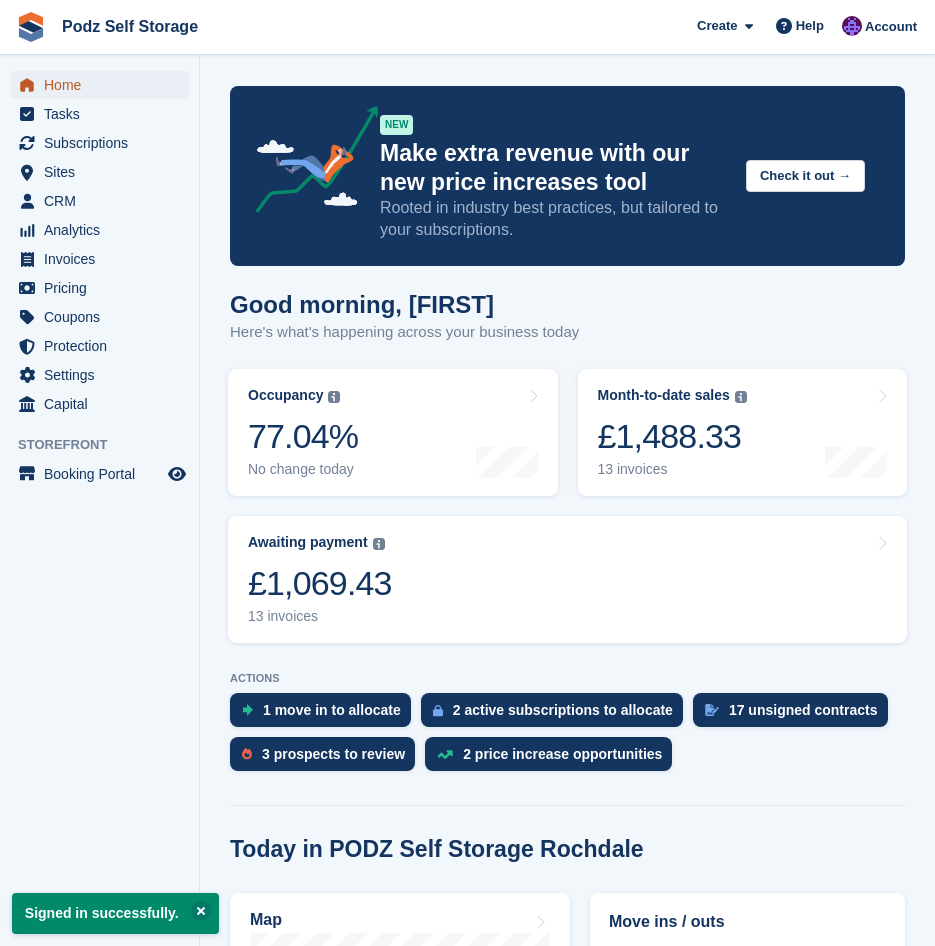 click on "Home" at bounding box center (104, 85) 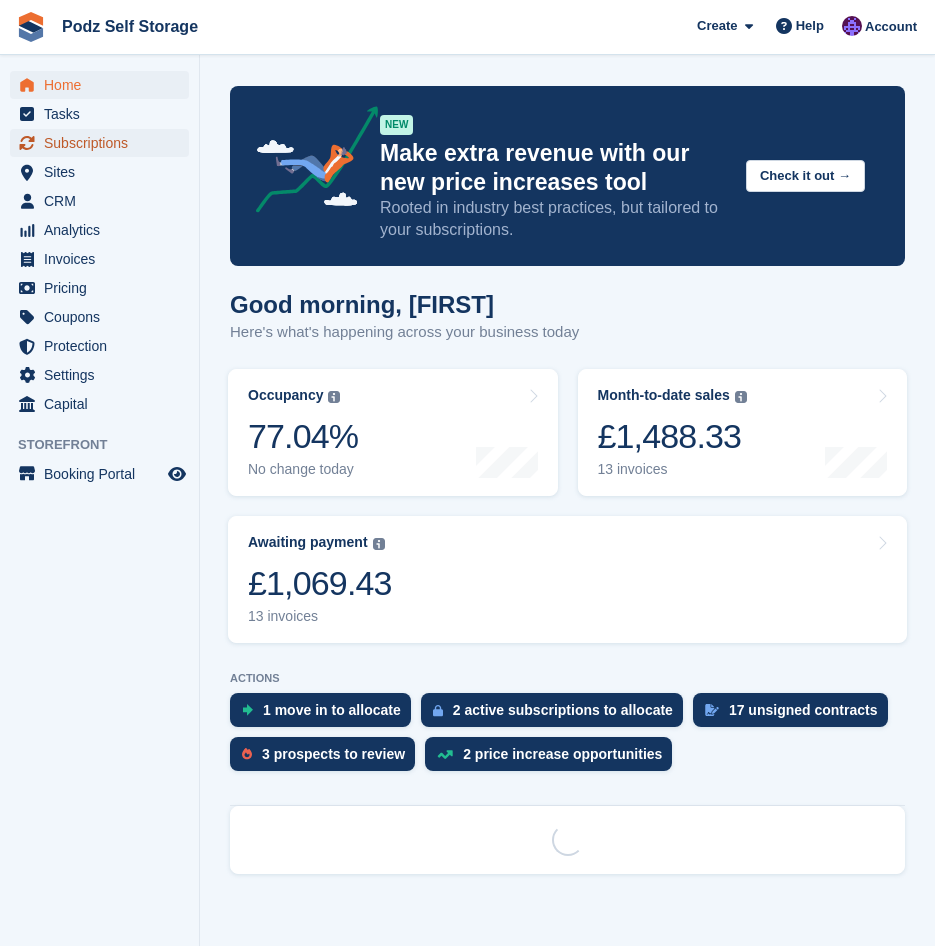 click on "Subscriptions" at bounding box center [104, 143] 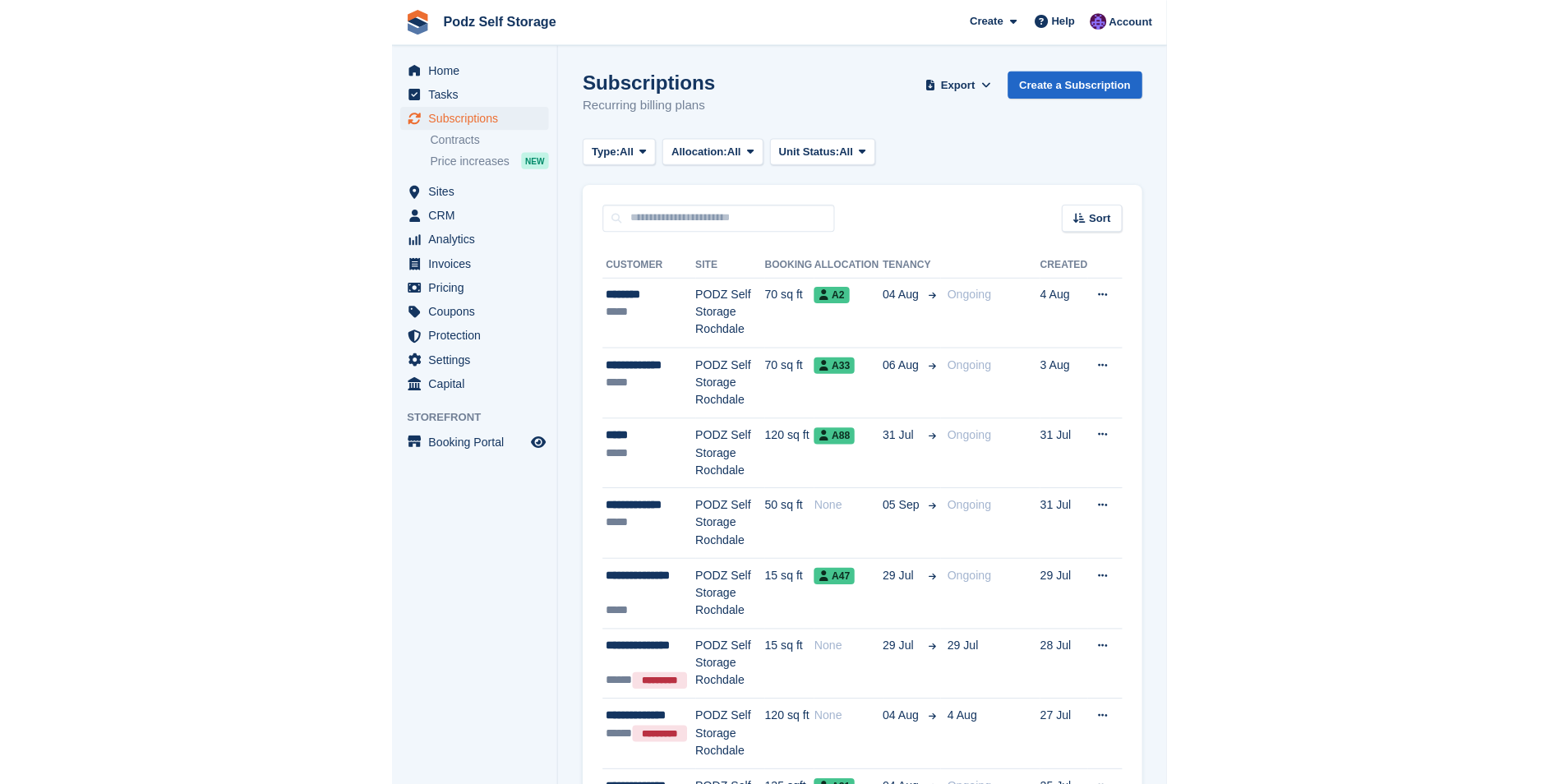 scroll, scrollTop: 0, scrollLeft: 0, axis: both 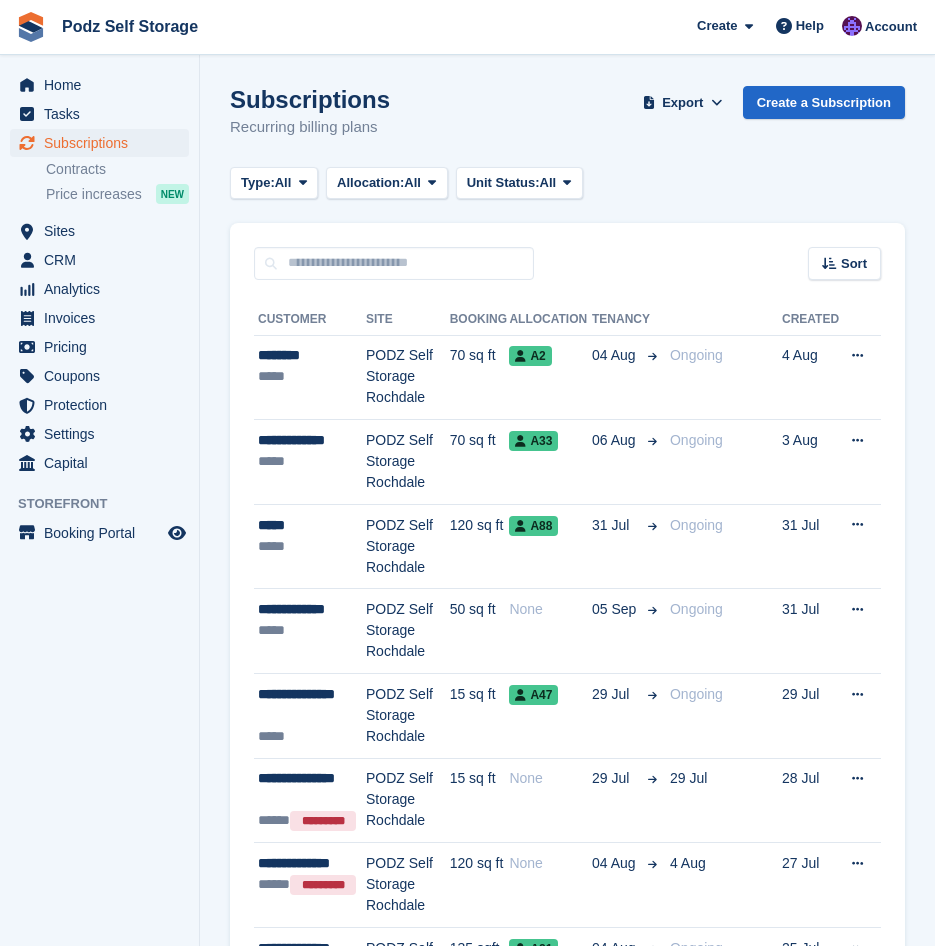 click on "Home
Tasks
Subscriptions
Subscriptions
Subscriptions
Contracts
Price increases
NEW
Contracts
Price increases
NEW
Sites
Sites
Sites
PODZ Self Storage [CITY]" at bounding box center [99, 478] 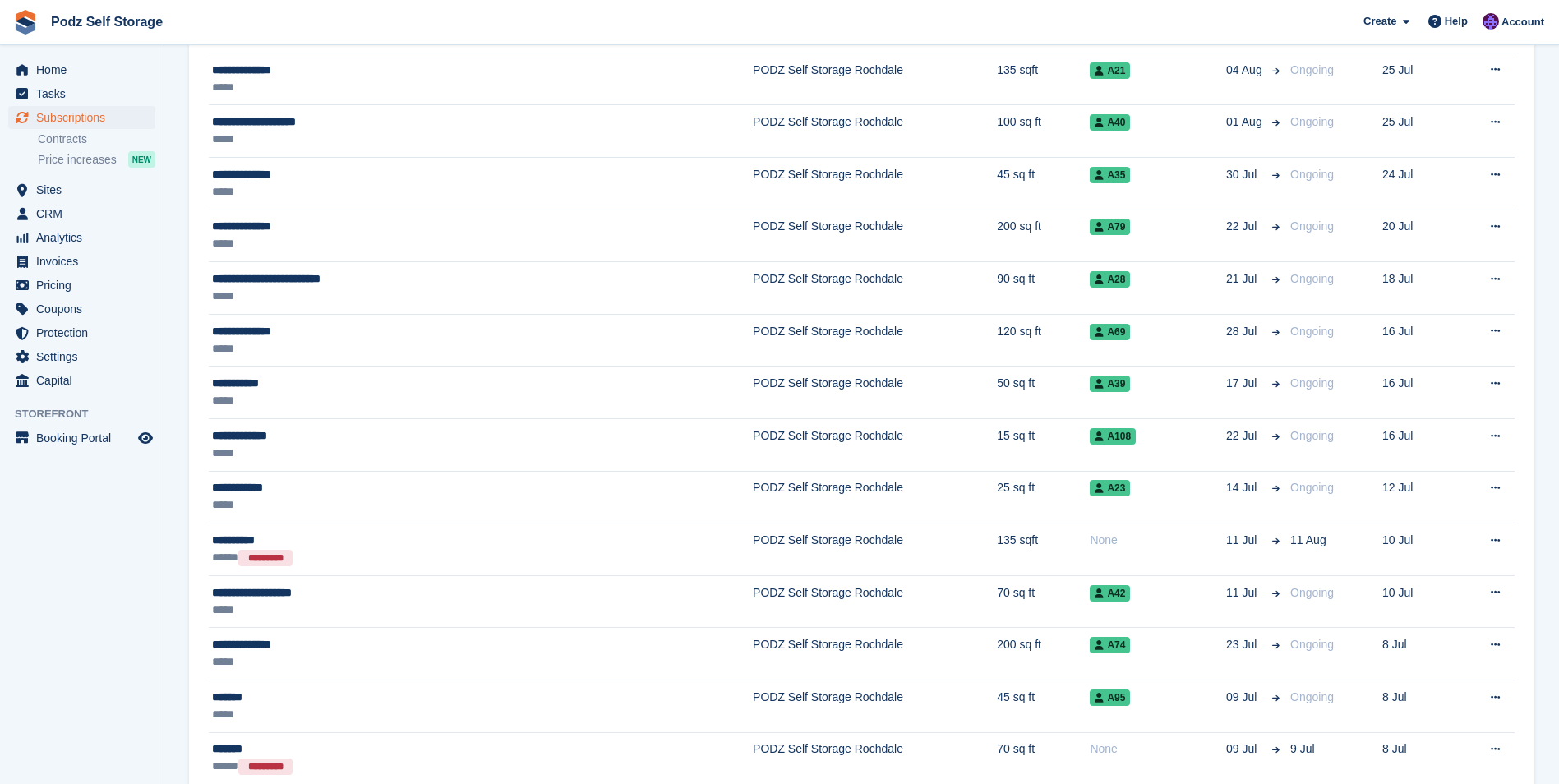 scroll, scrollTop: 2186, scrollLeft: 0, axis: vertical 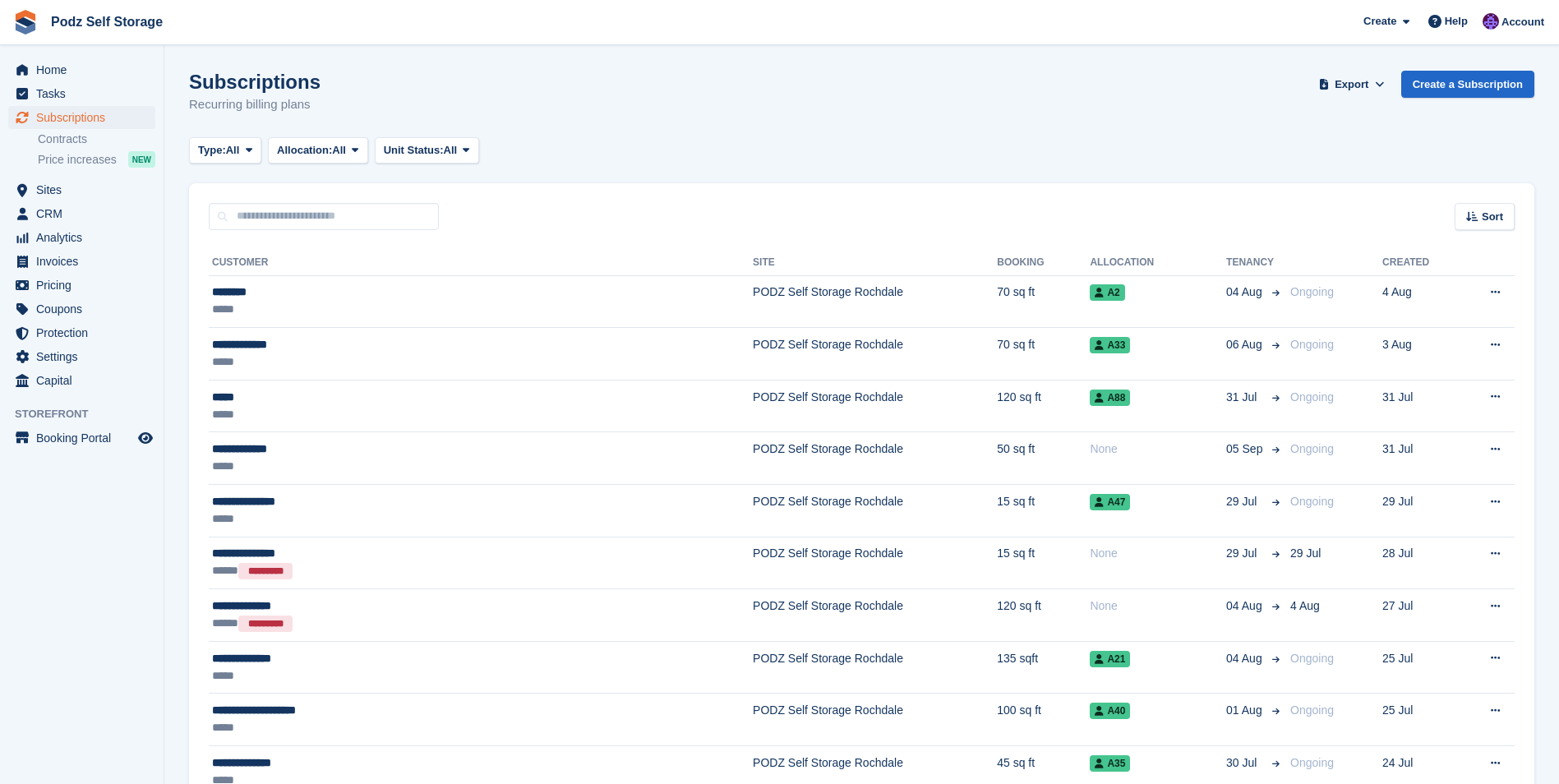 click on "Type:
All
All
Upcoming
Previous
Active
Ending
Allocation:
All
All
Allocated
Unallocated
Unit Status:
All
All
Occupied
Overlocked
Repossessed
Reserved" at bounding box center (861, 150) 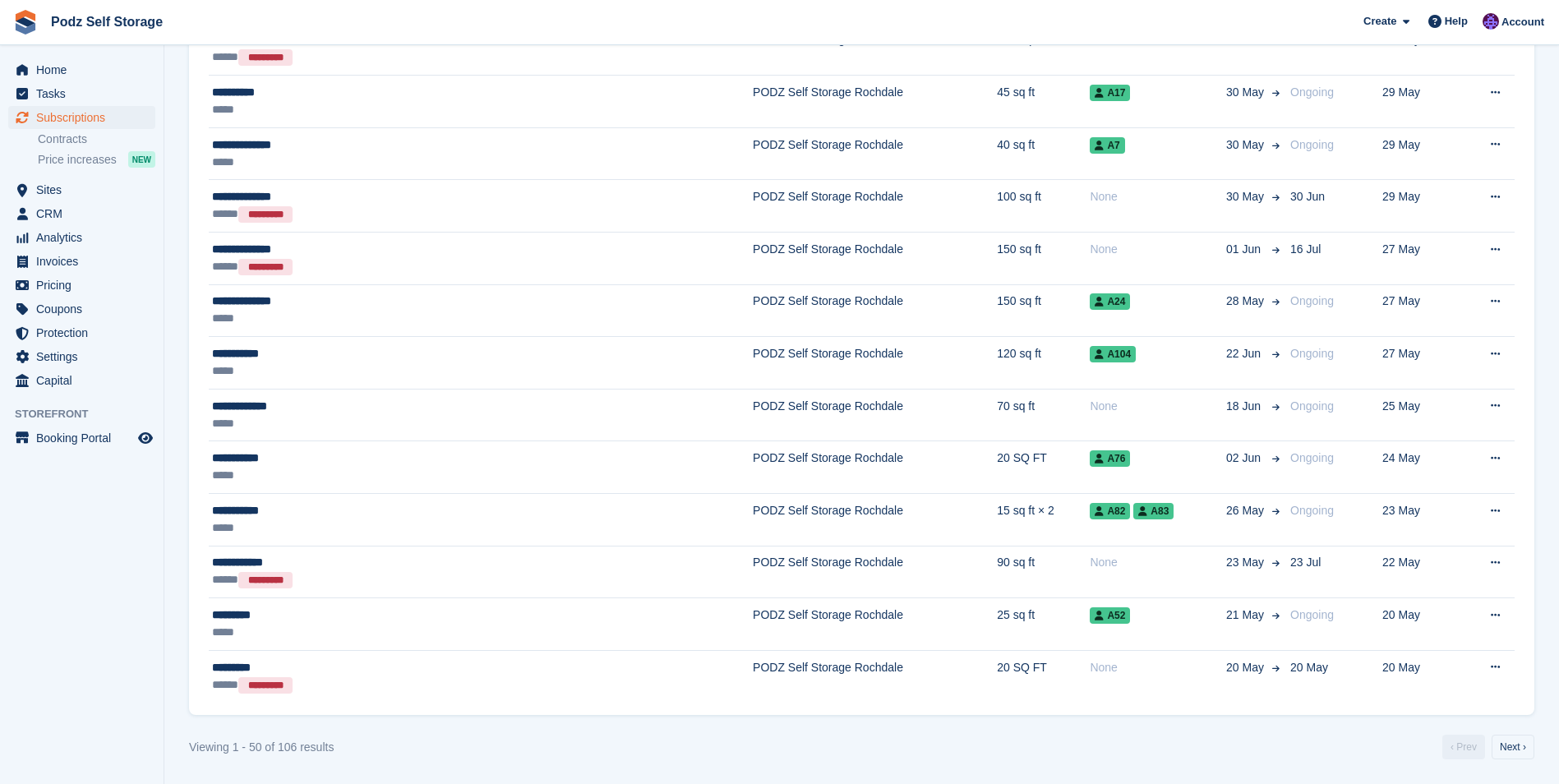 drag, startPoint x: 163, startPoint y: 602, endPoint x: 162, endPoint y: 564, distance: 38.013156 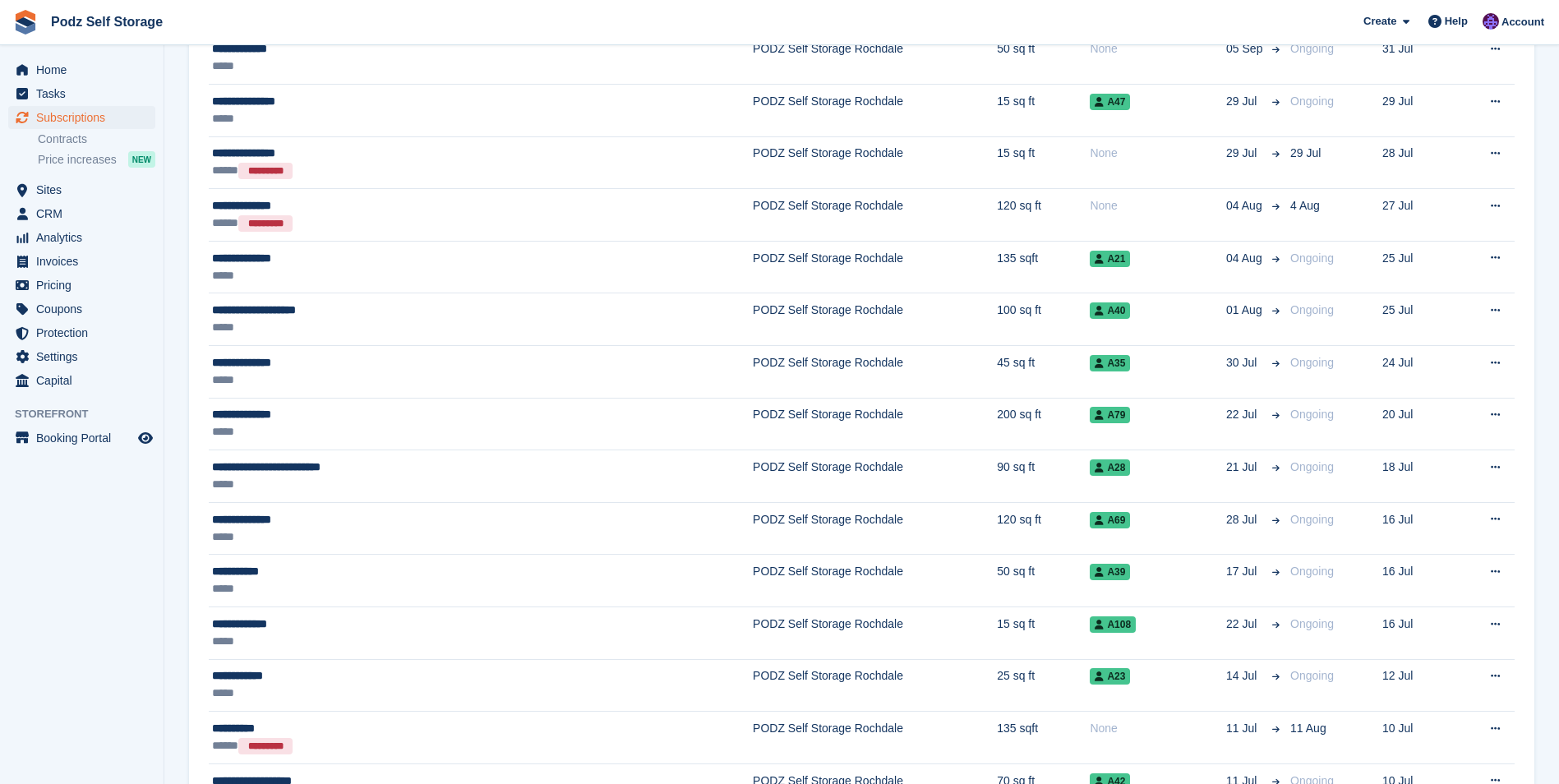 scroll, scrollTop: 0, scrollLeft: 0, axis: both 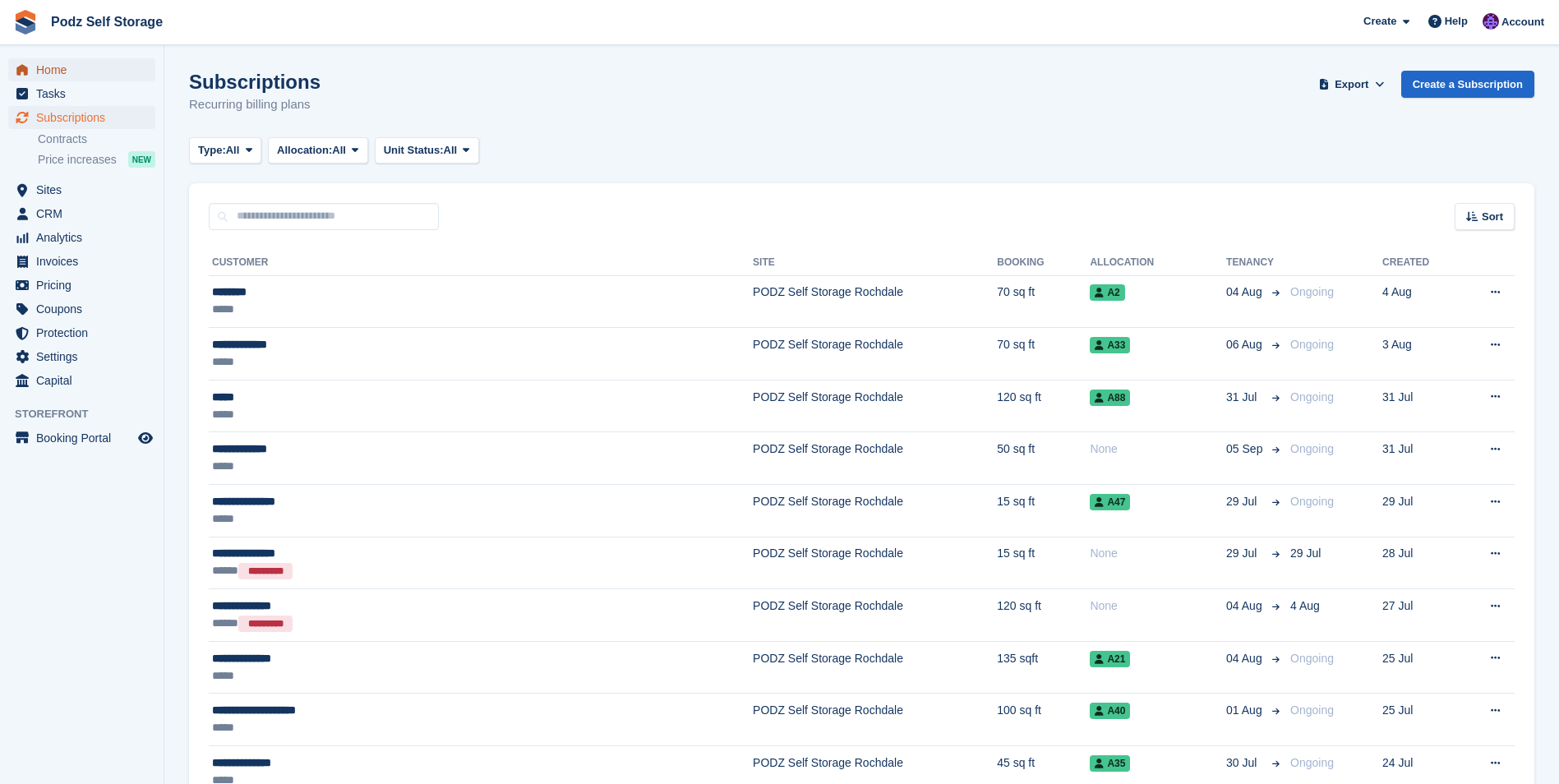 click on "Home" at bounding box center (85, 70) 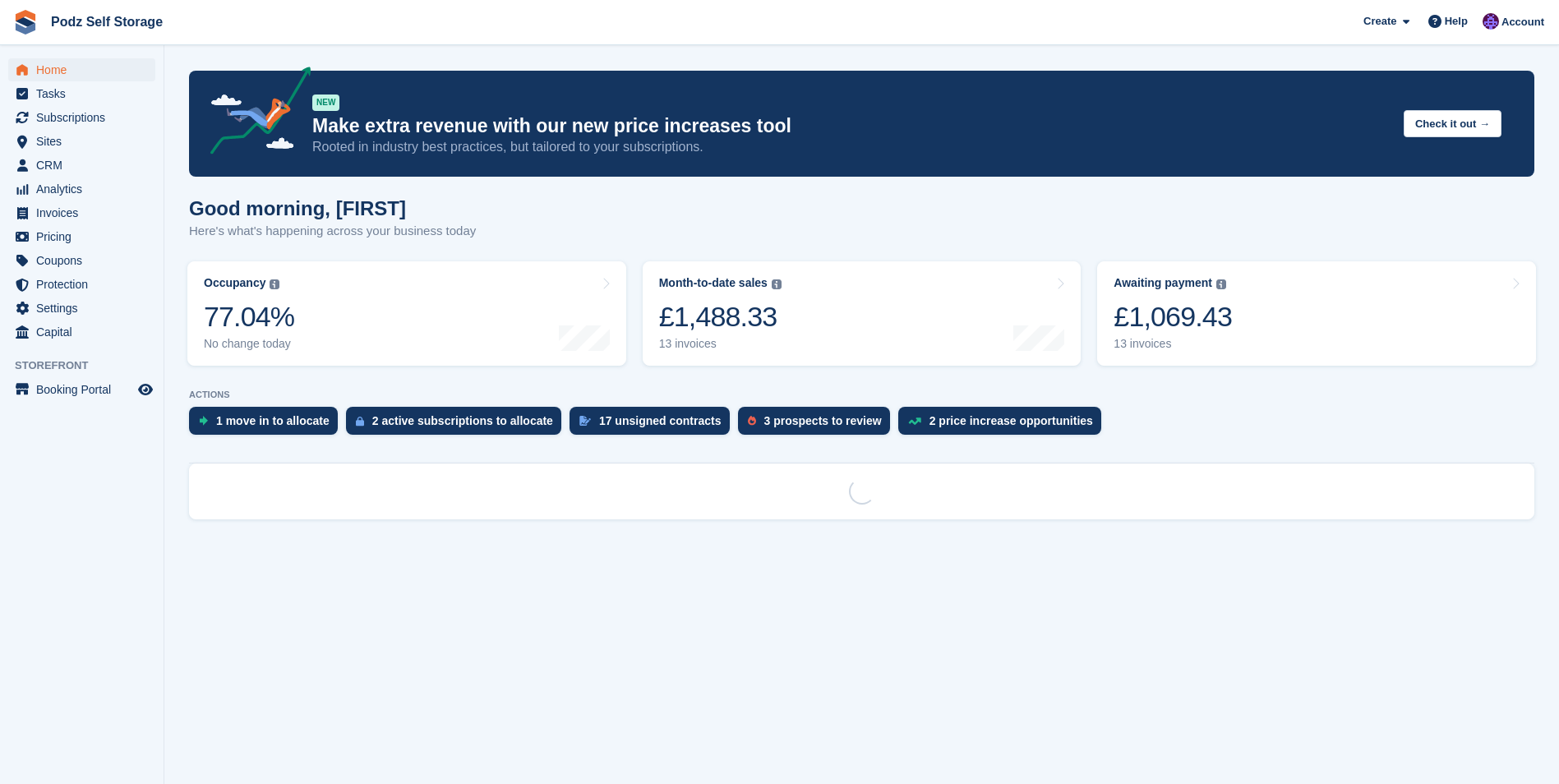 scroll, scrollTop: 0, scrollLeft: 0, axis: both 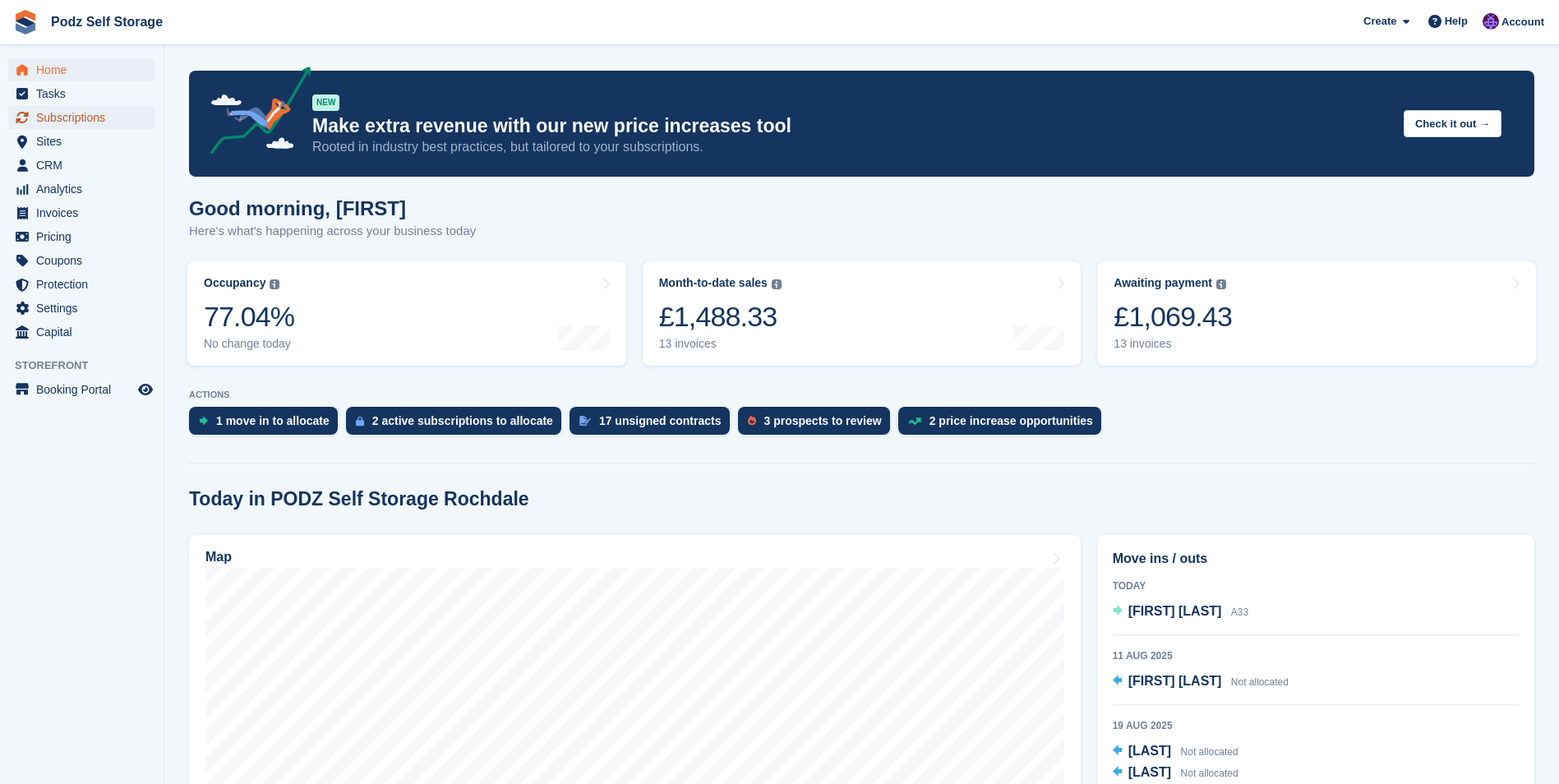click on "Subscriptions" at bounding box center (85, 118) 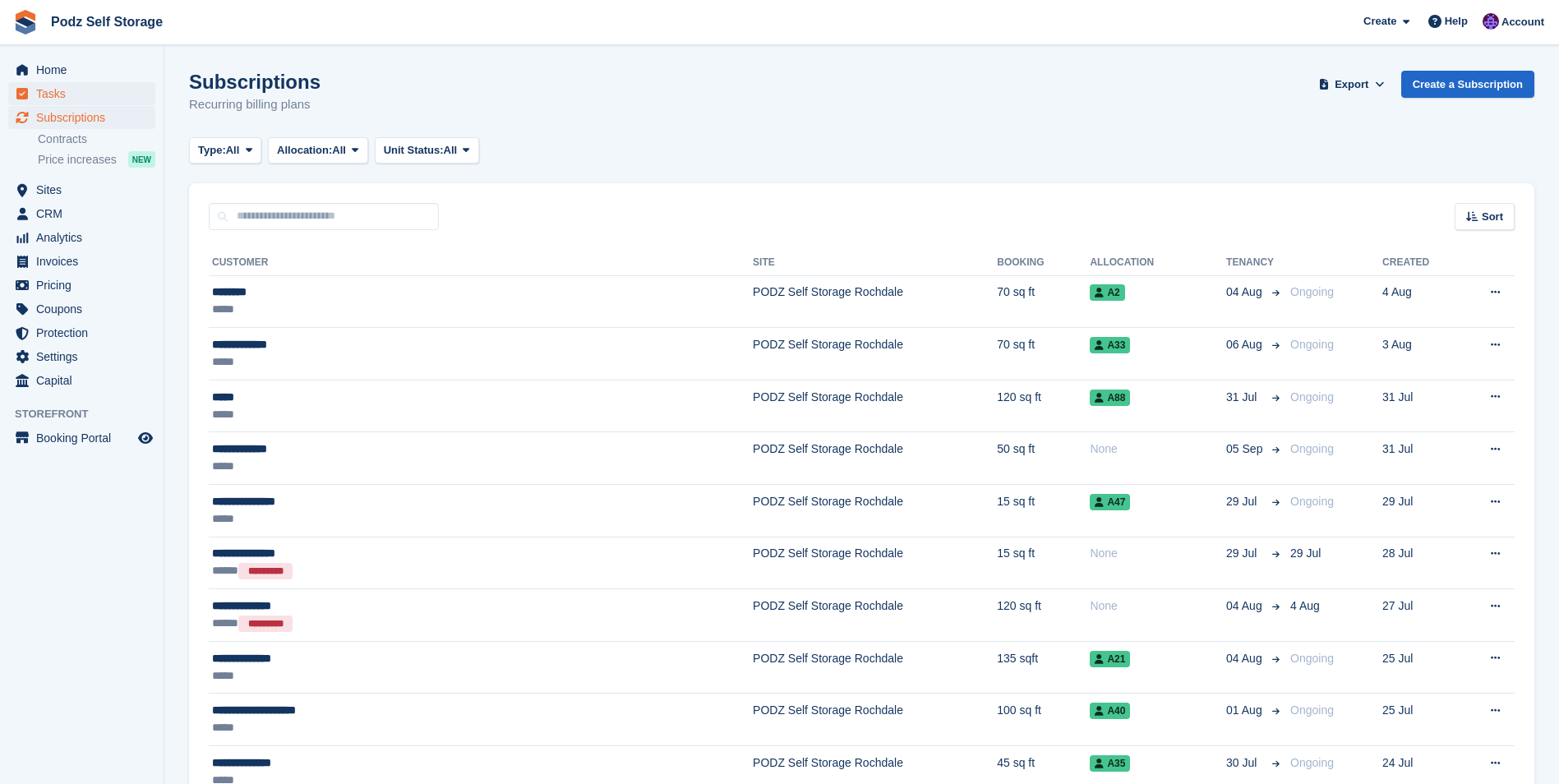 scroll, scrollTop: 0, scrollLeft: 0, axis: both 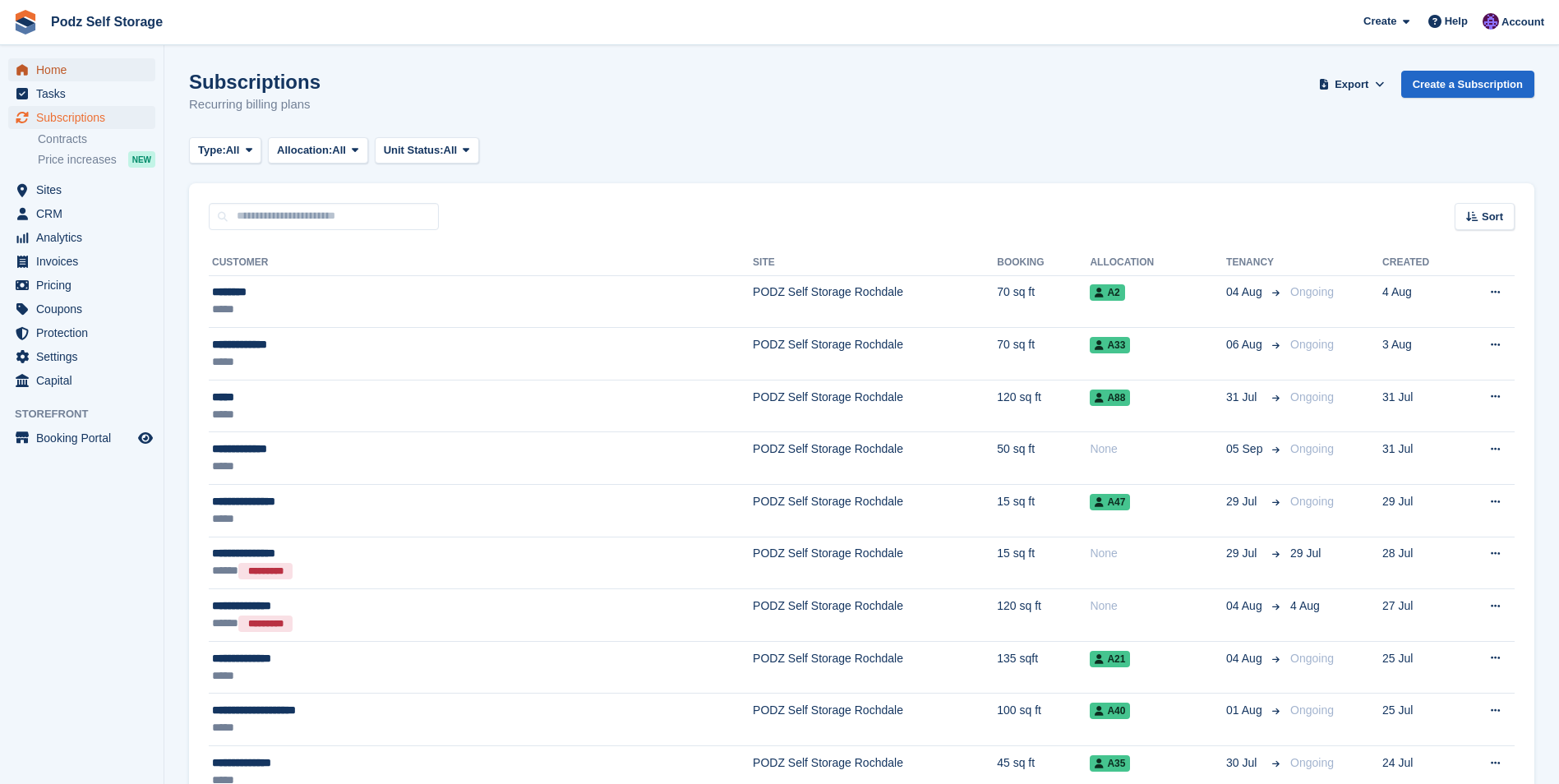 click on "Home" at bounding box center [85, 70] 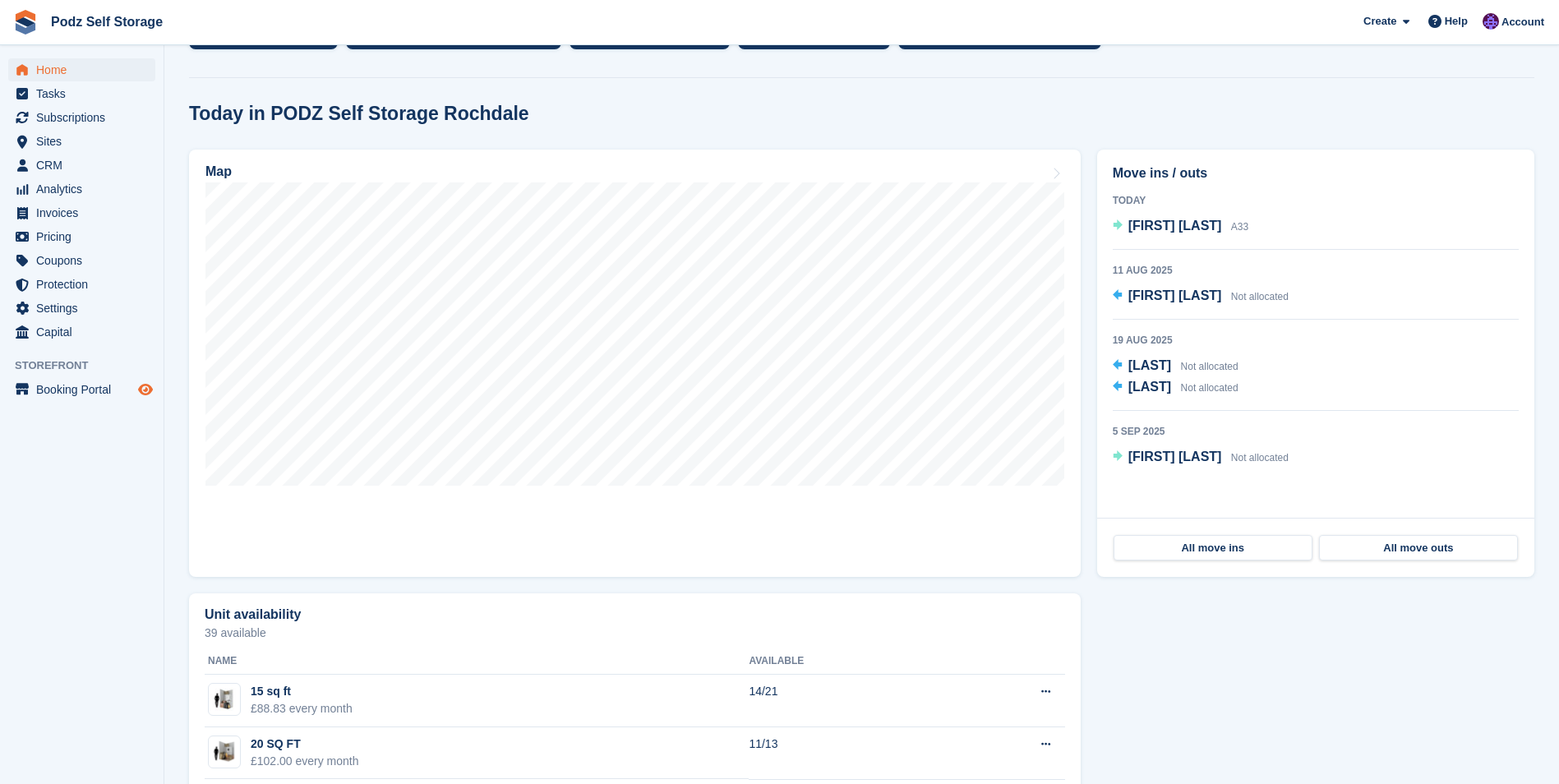 scroll, scrollTop: 0, scrollLeft: 0, axis: both 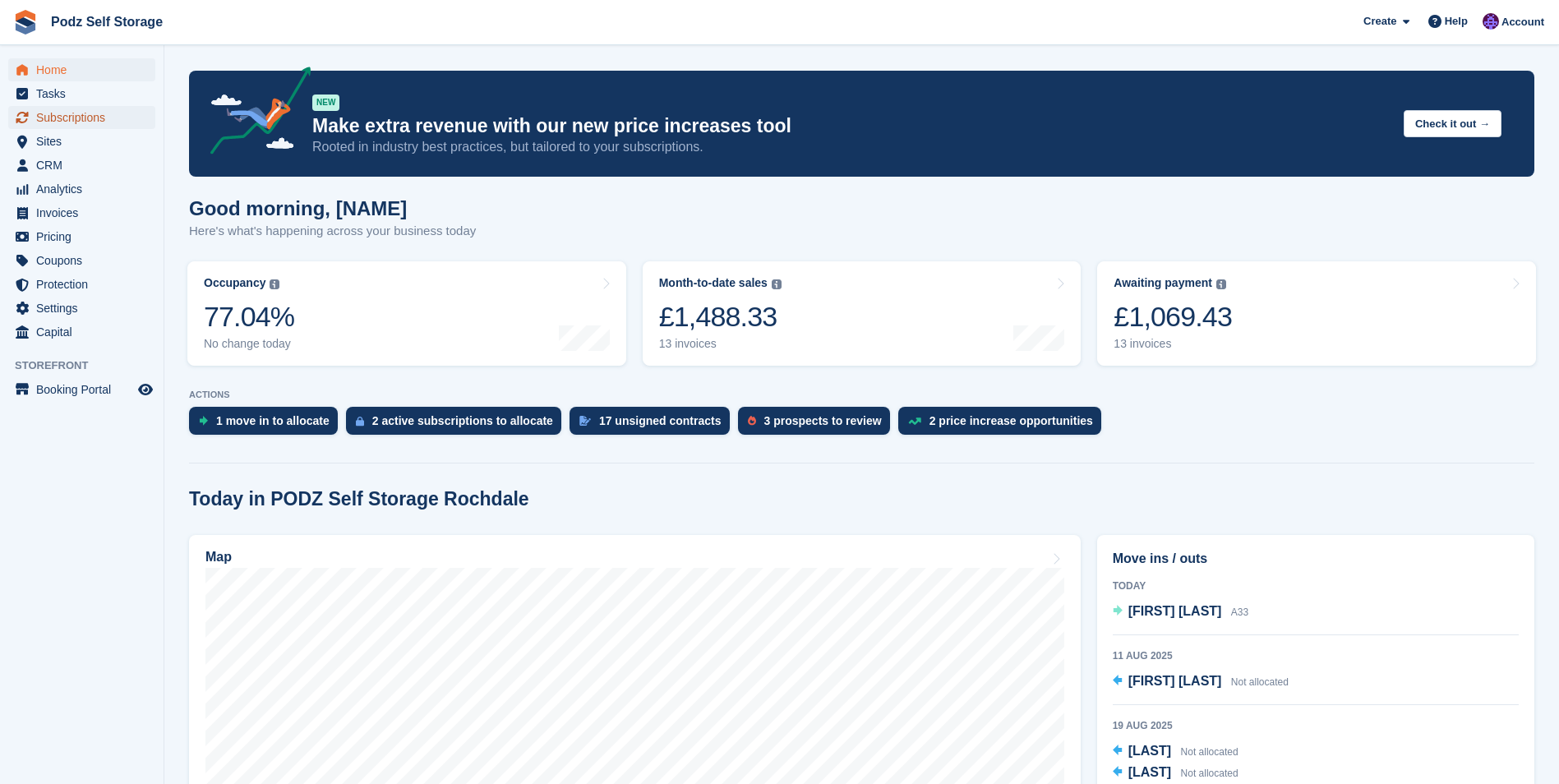 click on "Subscriptions" at bounding box center [85, 118] 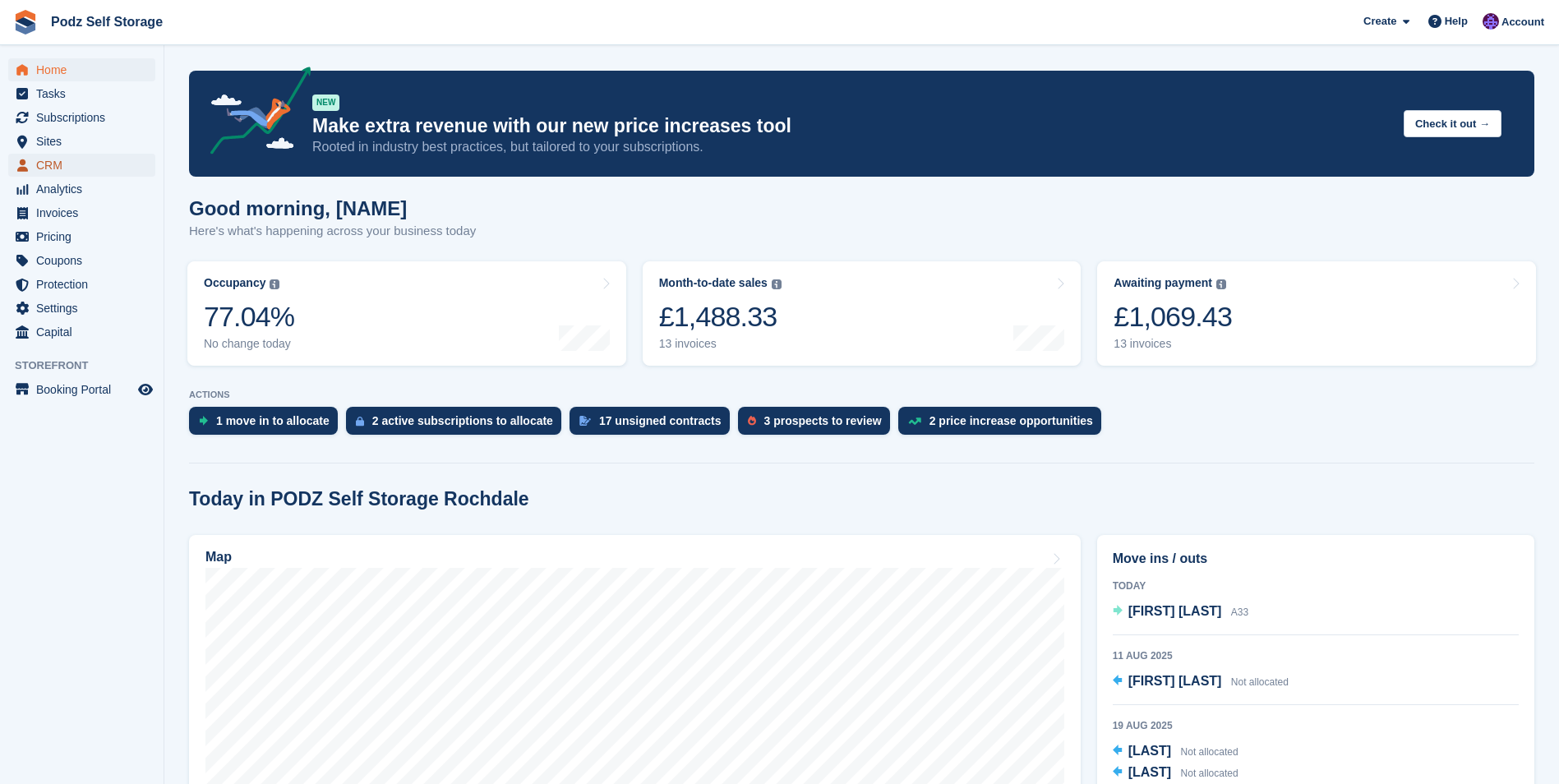 click on "CRM" at bounding box center [85, 165] 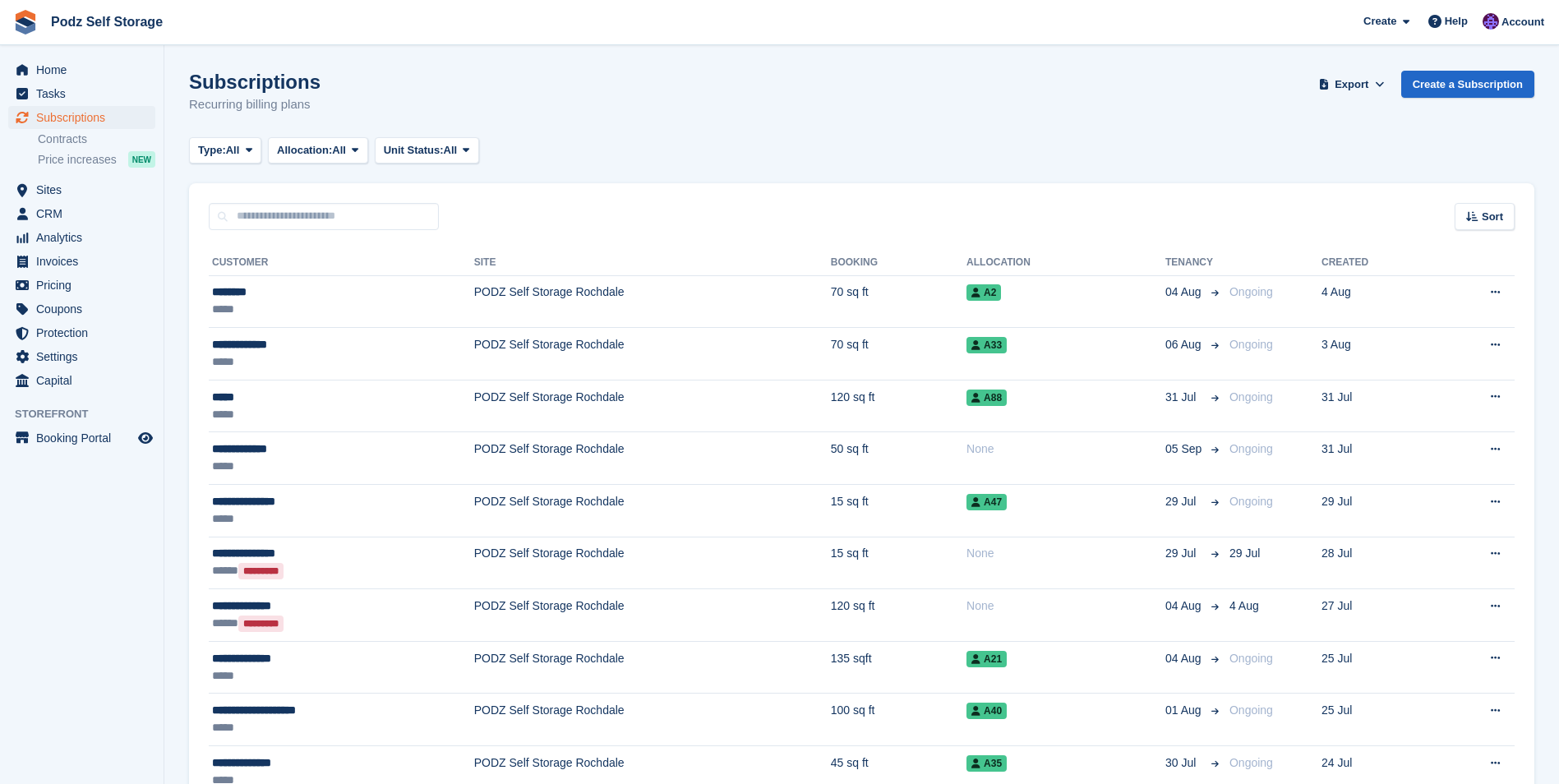 scroll, scrollTop: 0, scrollLeft: 0, axis: both 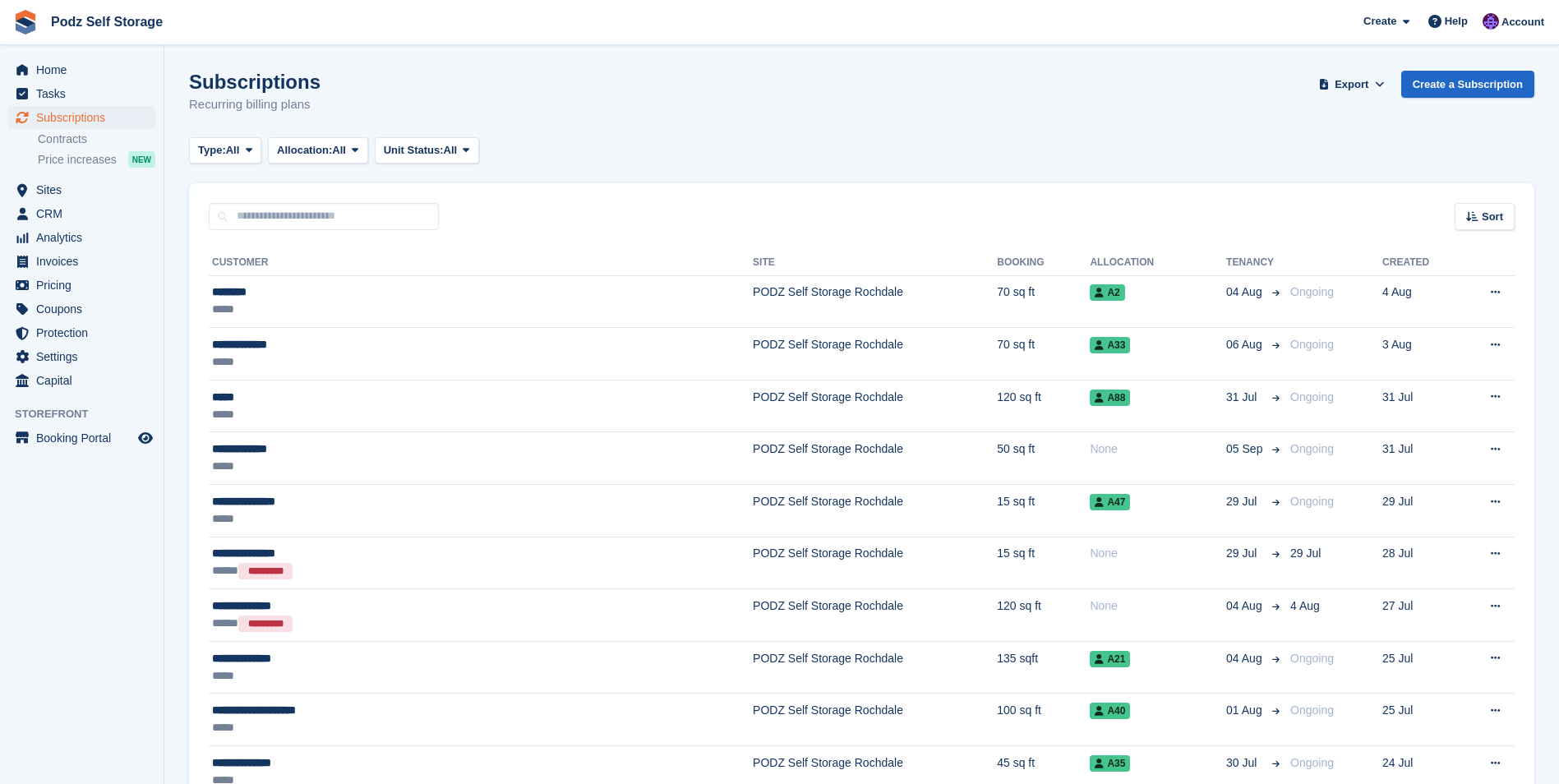 click on "Subscriptions
Recurring billing plans
Export
Export Subscriptions
Export a CSV of all Subscriptions which match the current filters.
Please allow time for large exports.
Start Export
Create a Subscription
Type:
All
All
Upcoming
Previous
Active
Ending
Allocation:
All
All
Allocated
Unallocated
Unit Status:" at bounding box center [861, 1485] 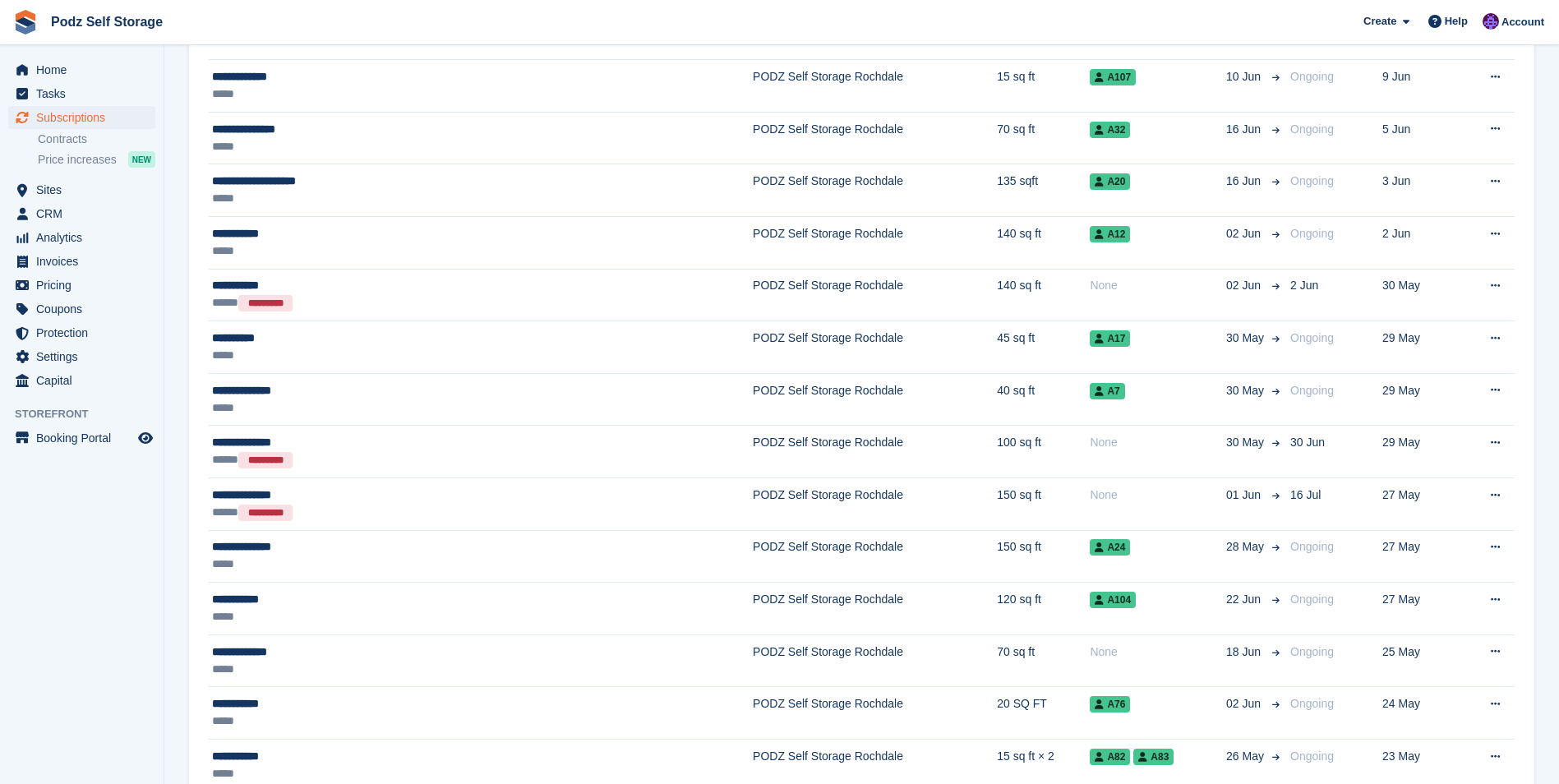 scroll, scrollTop: 2186, scrollLeft: 0, axis: vertical 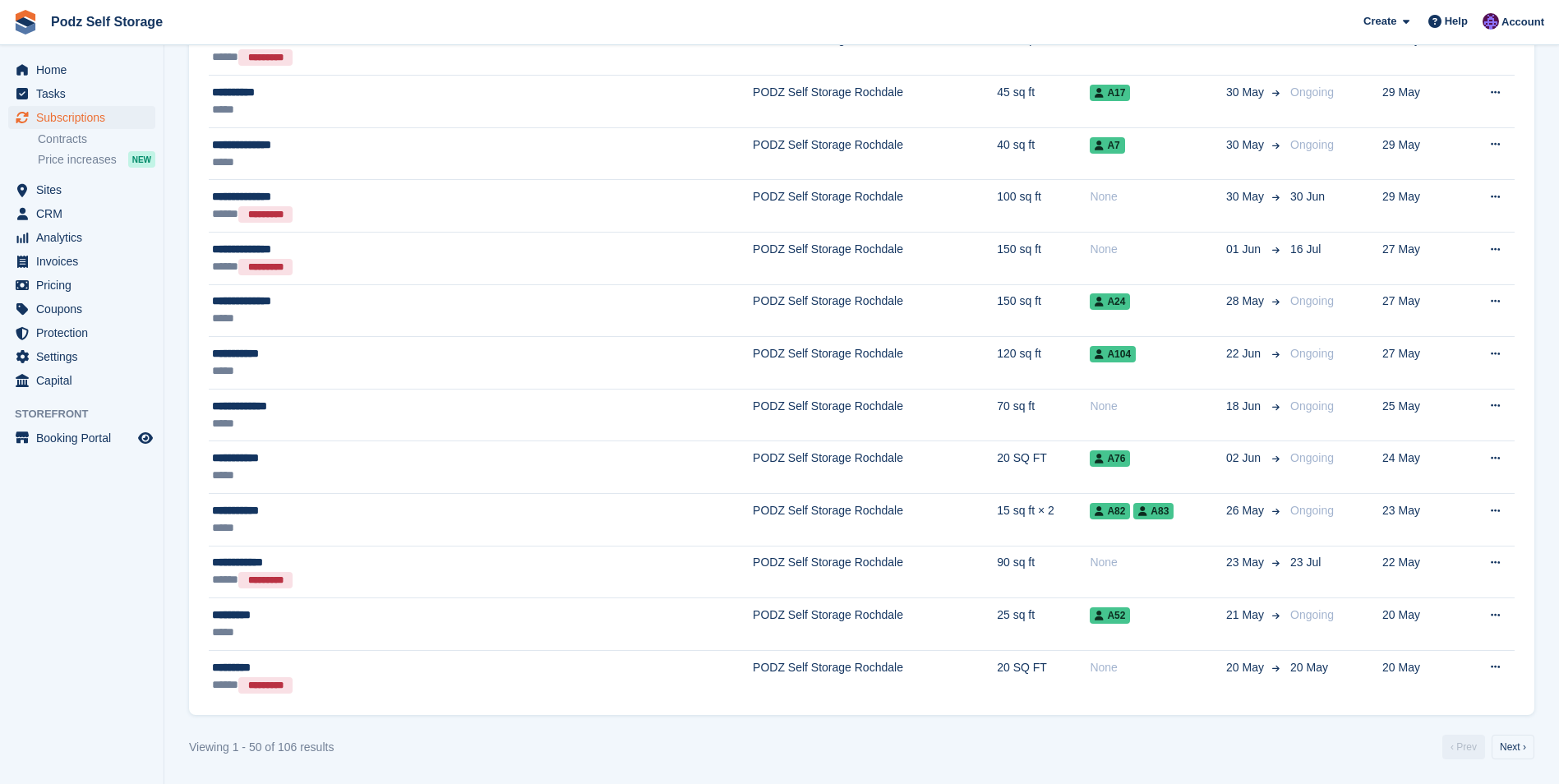 drag, startPoint x: 180, startPoint y: 560, endPoint x: 188, endPoint y: 523, distance: 37.85499 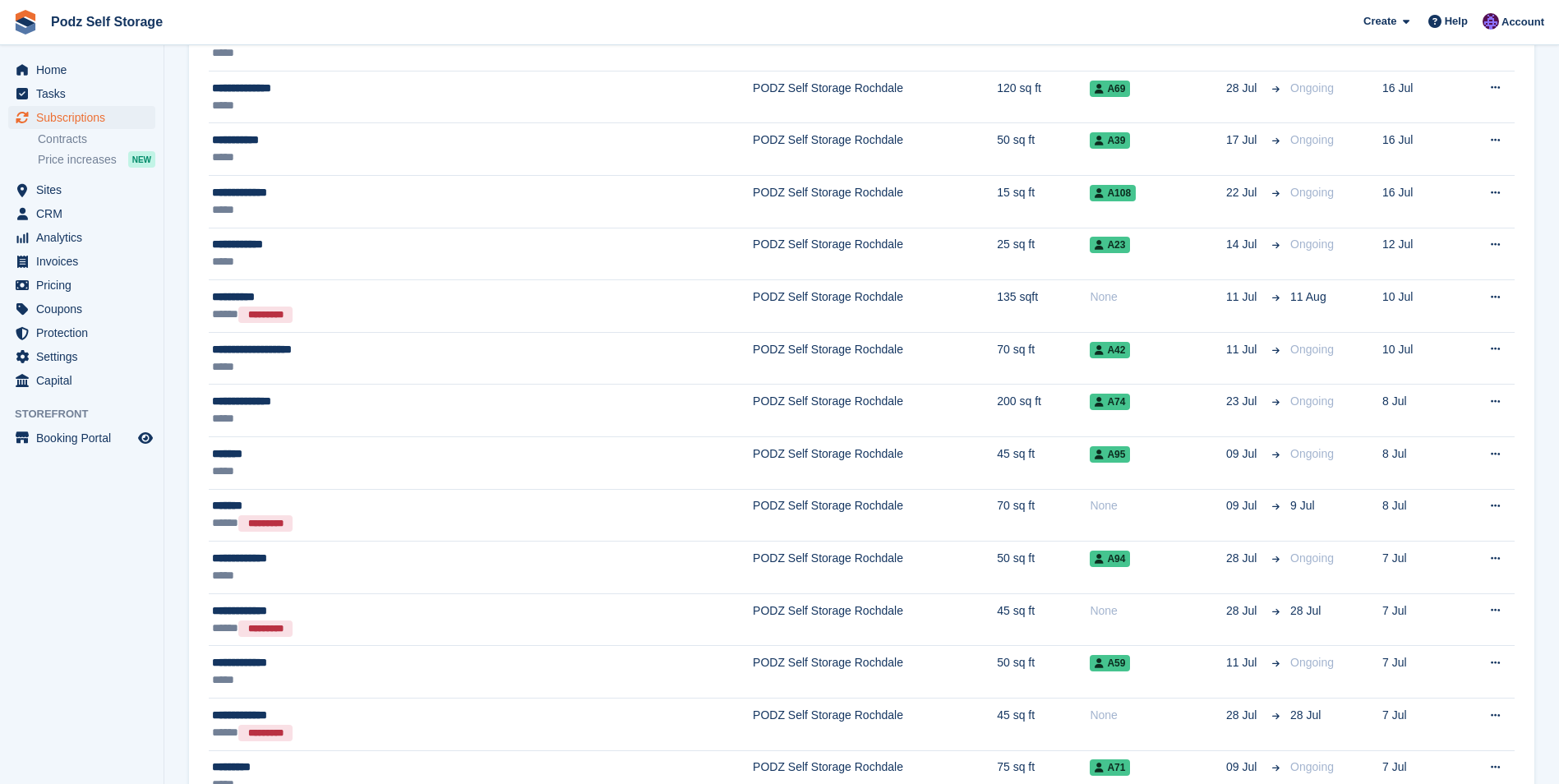 scroll, scrollTop: 0, scrollLeft: 0, axis: both 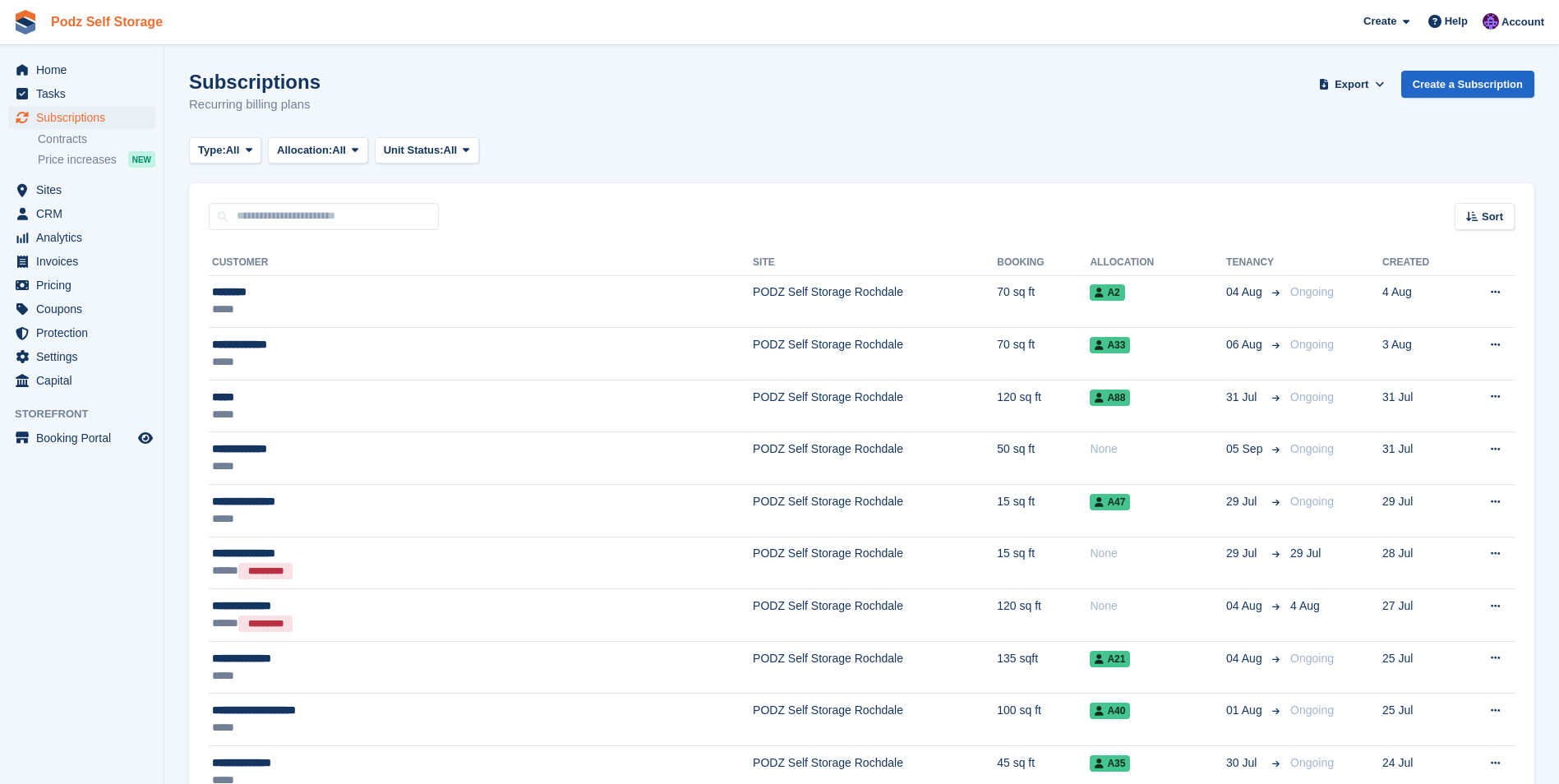 click on "Podz Self Storage" at bounding box center (107, 21) 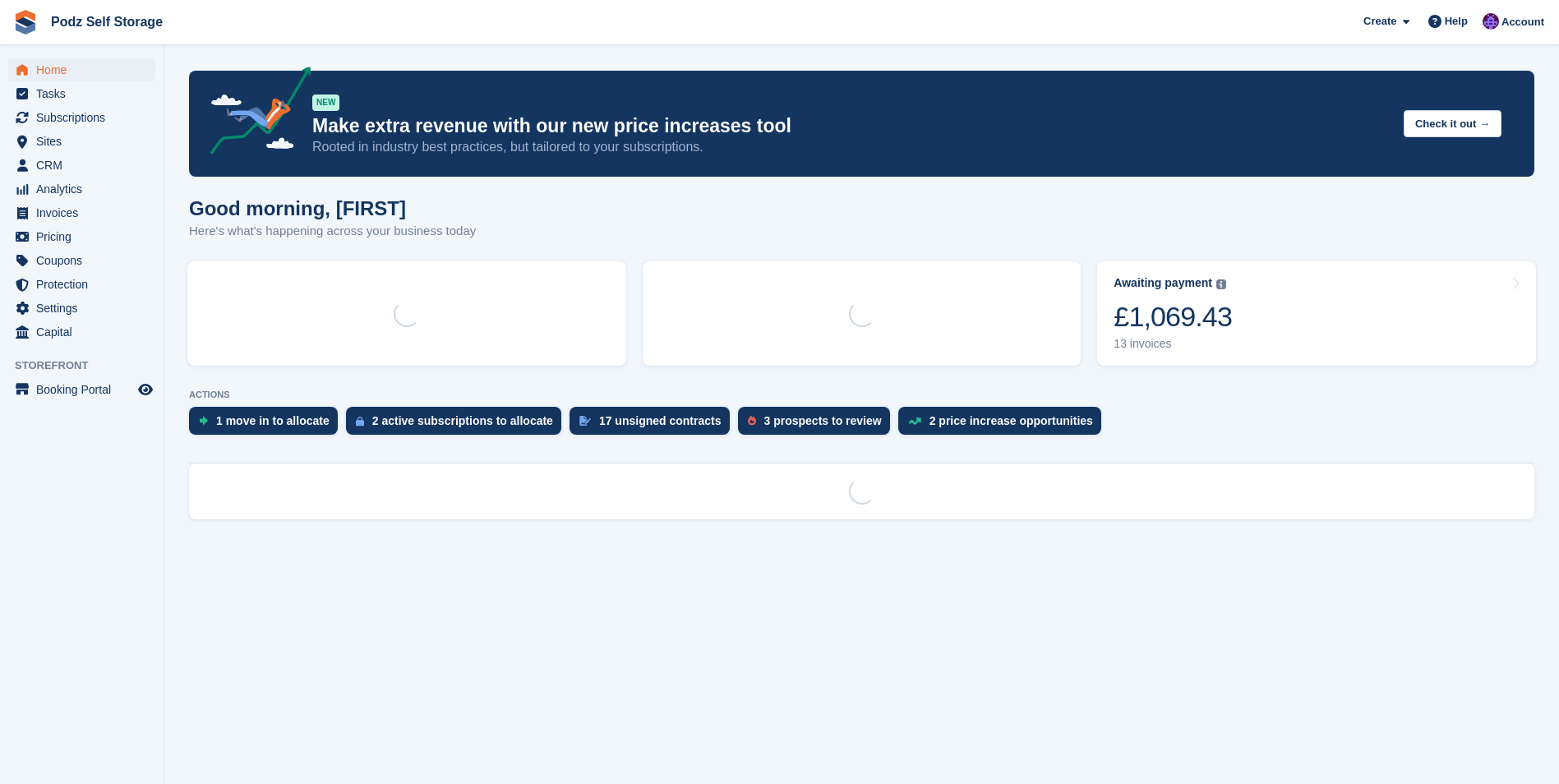 scroll, scrollTop: 0, scrollLeft: 0, axis: both 